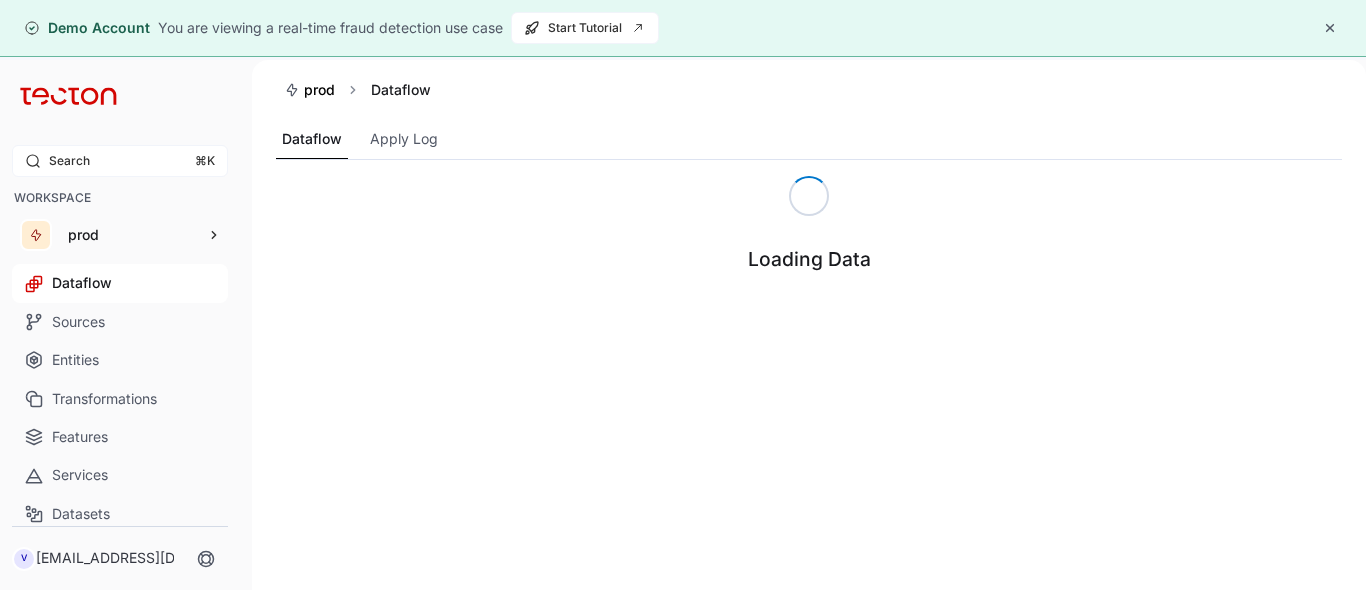 scroll, scrollTop: 0, scrollLeft: 0, axis: both 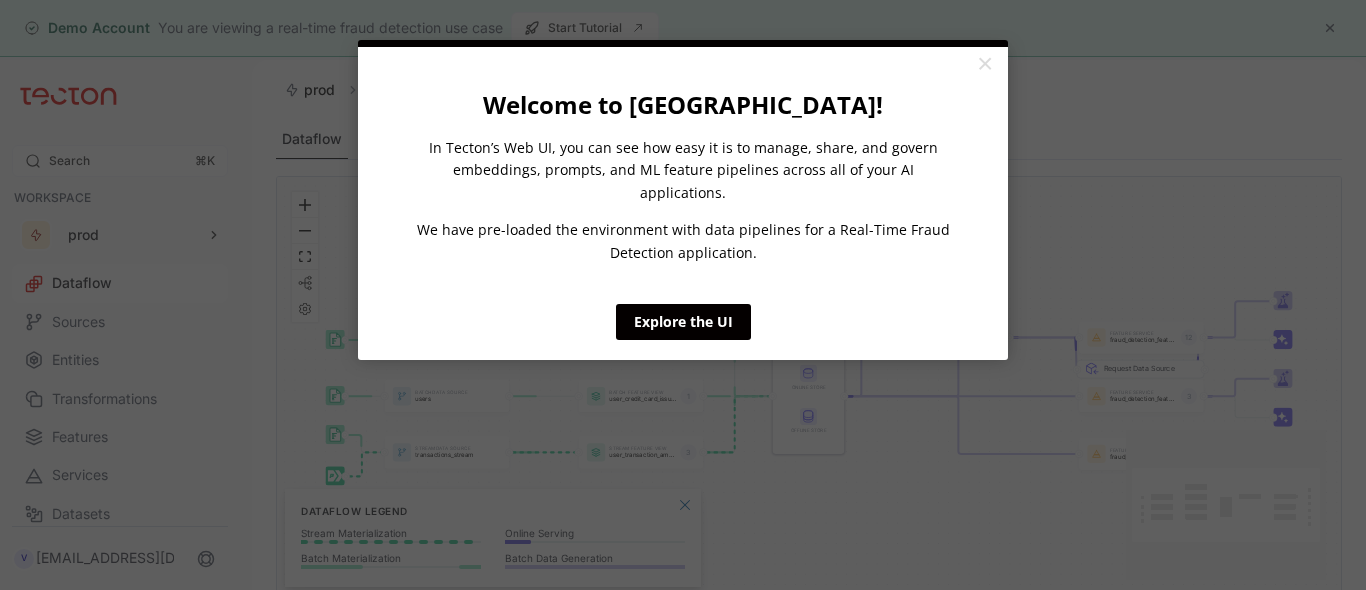 click on "×" at bounding box center (984, 65) 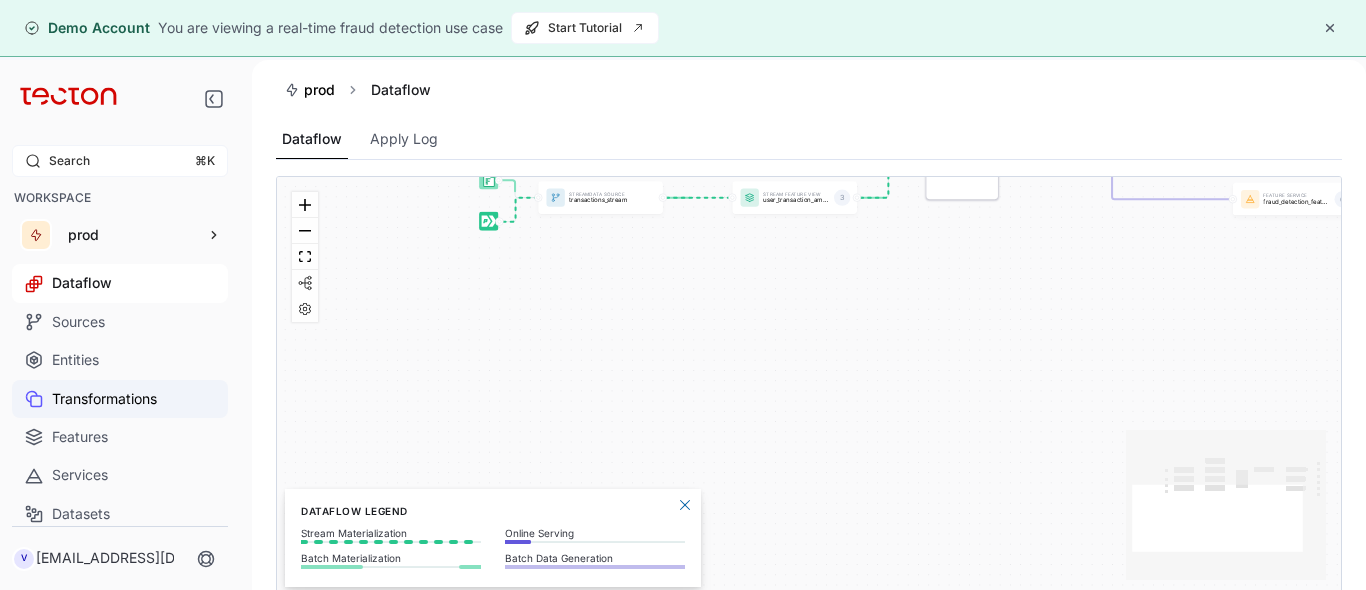 scroll, scrollTop: 239, scrollLeft: 0, axis: vertical 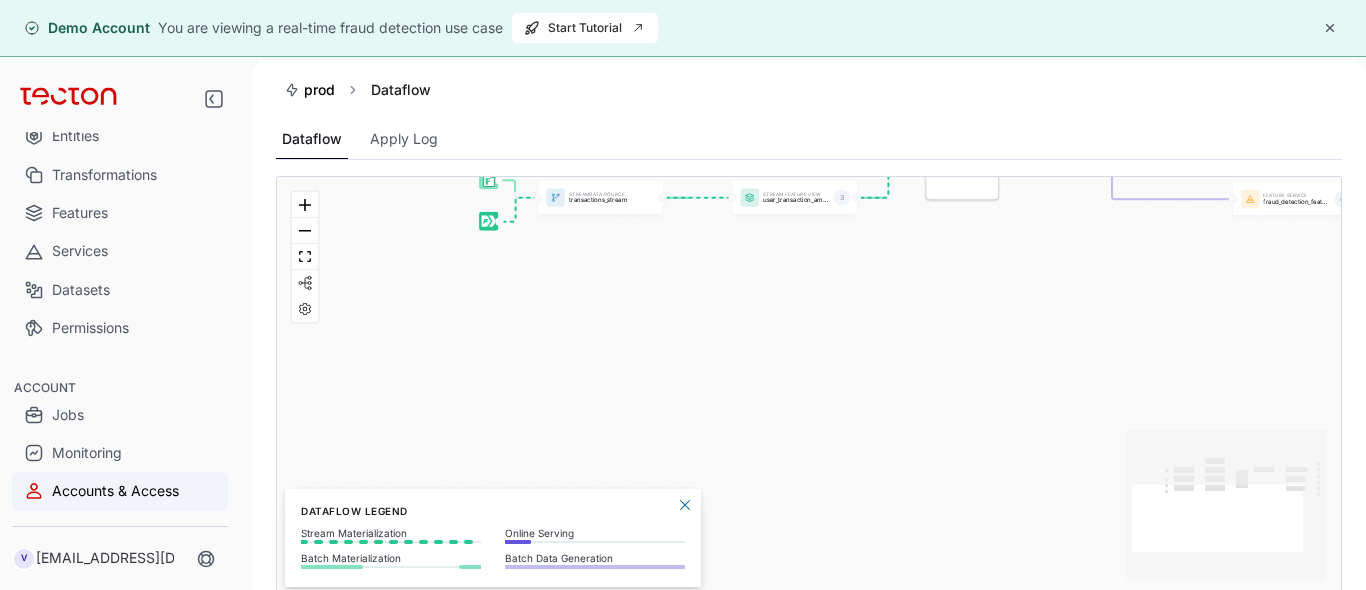 click on "Accounts & Access" at bounding box center (120, 491) 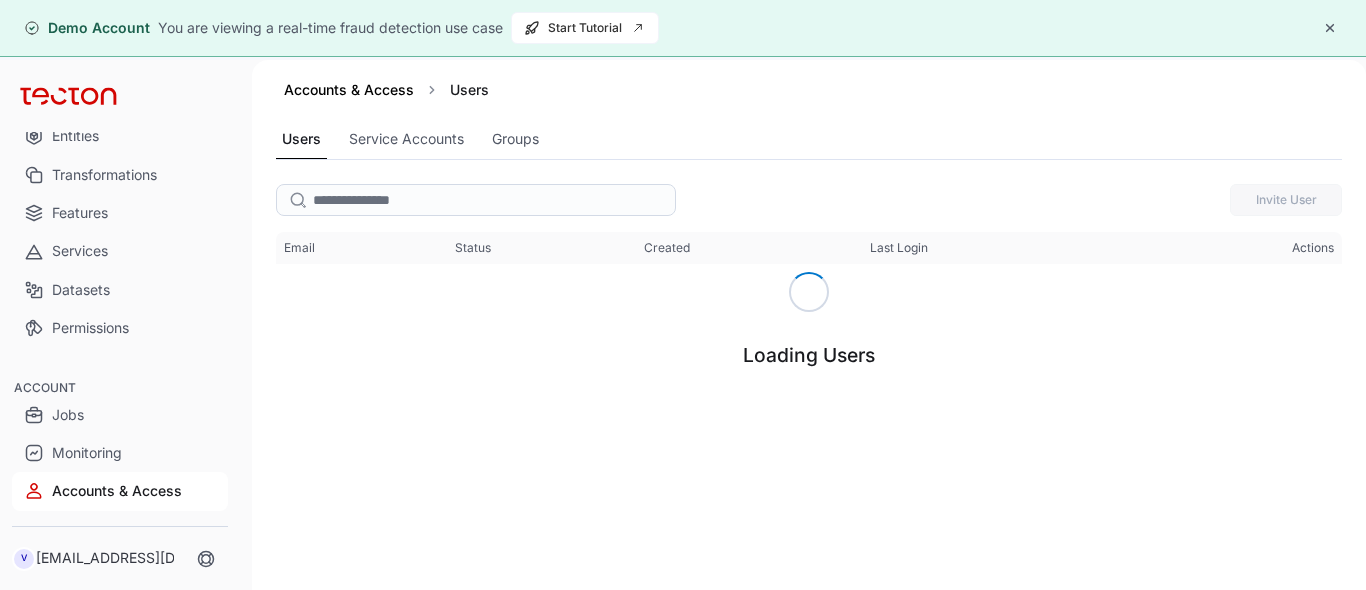 click at bounding box center [1330, 28] 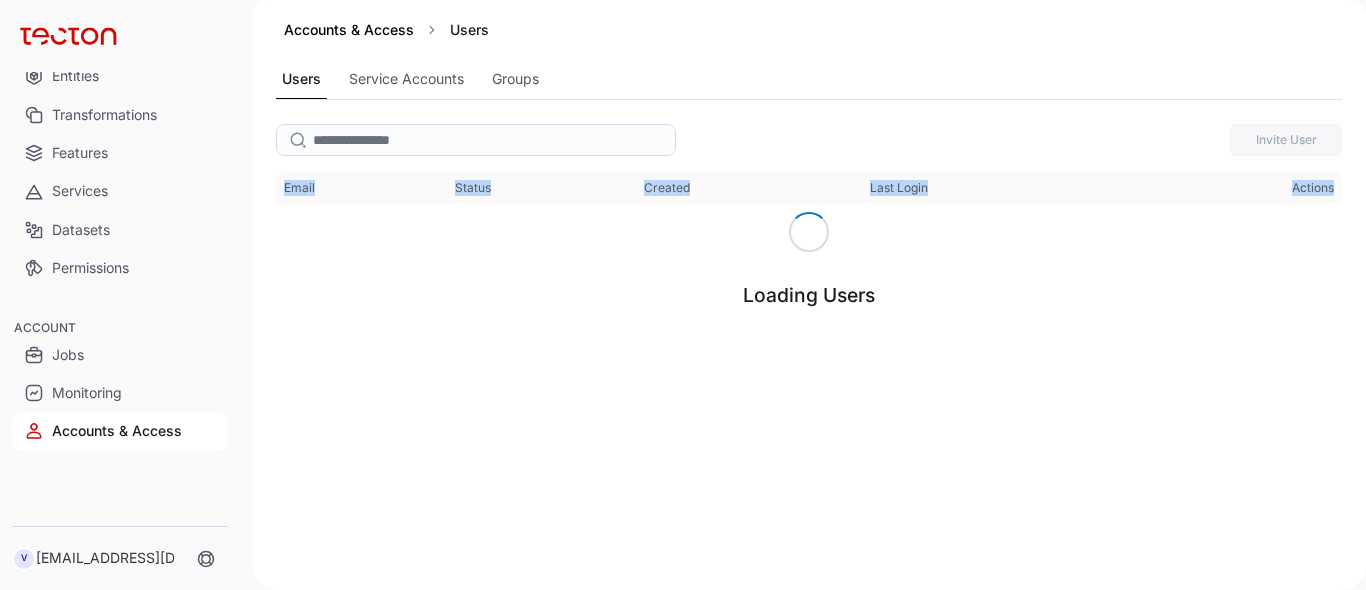 drag, startPoint x: 699, startPoint y: 328, endPoint x: 690, endPoint y: 208, distance: 120.33703 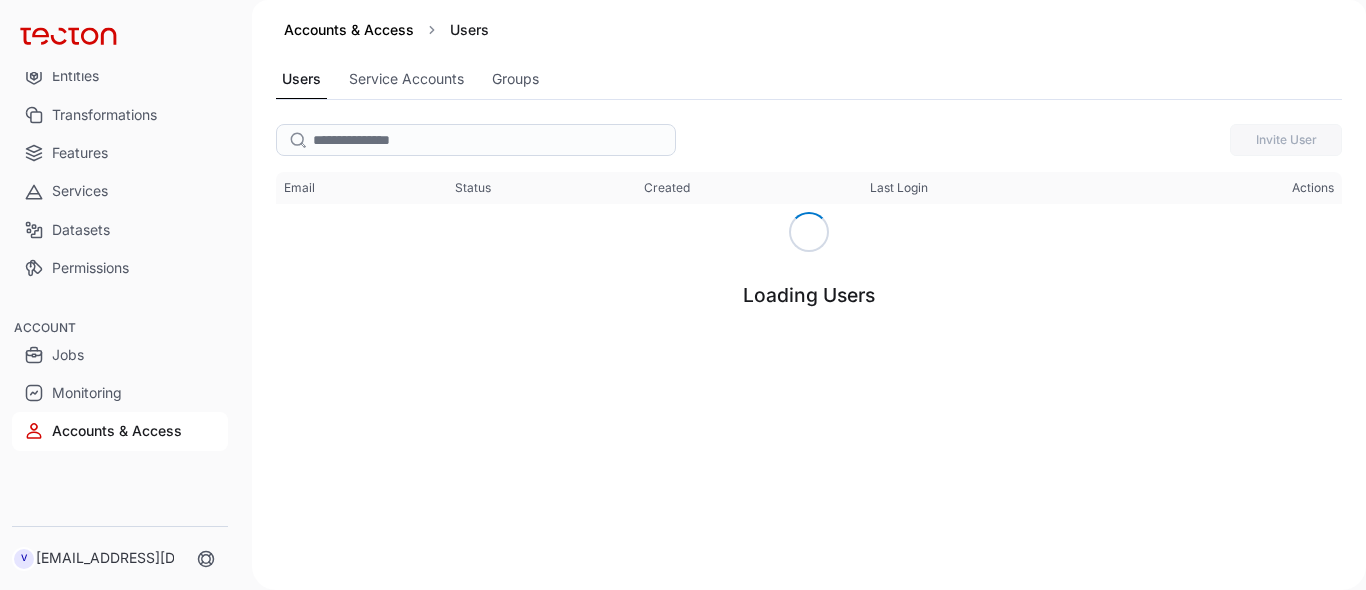 click on "Loading Users" at bounding box center [809, 307] 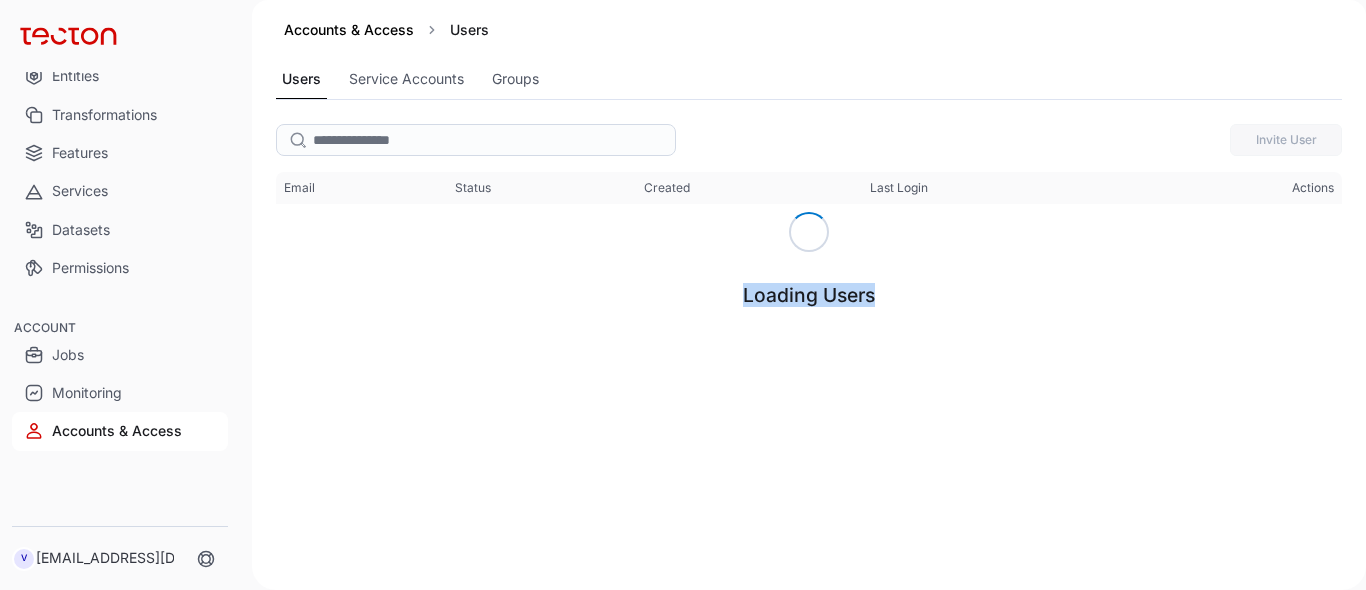 drag, startPoint x: 541, startPoint y: 284, endPoint x: 909, endPoint y: 333, distance: 371.2479 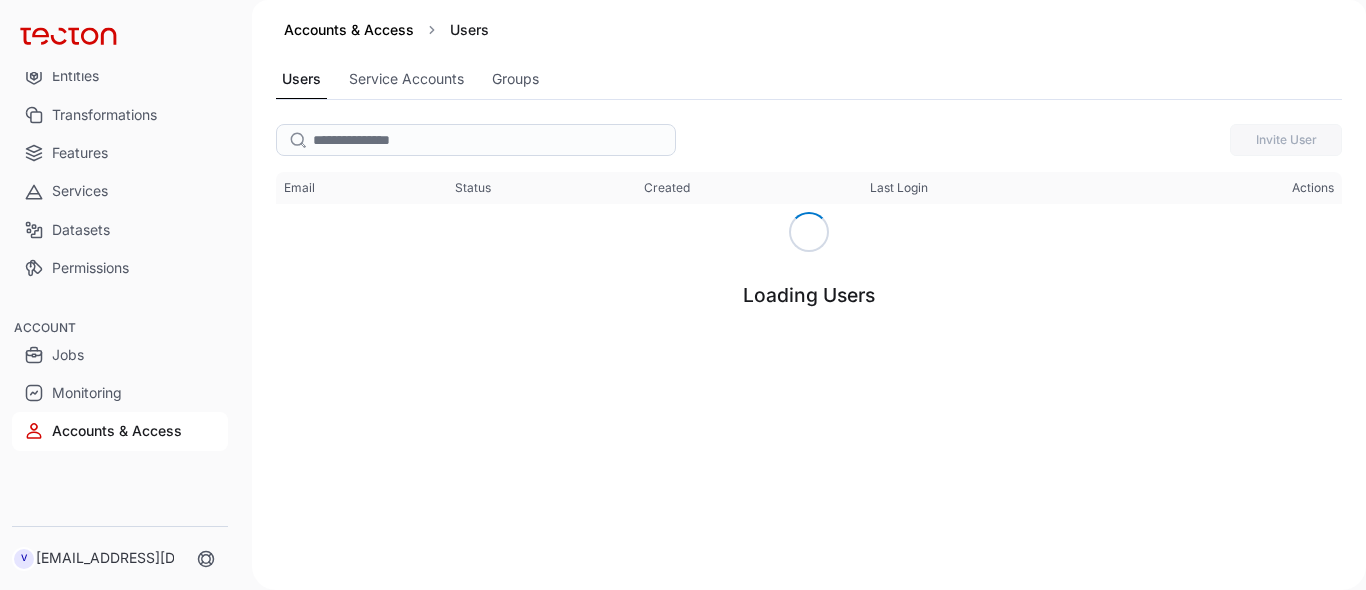 click on "Invite User This table contains 0 rows. Email Status Created Last Login Actions Loading Users" at bounding box center (809, 353) 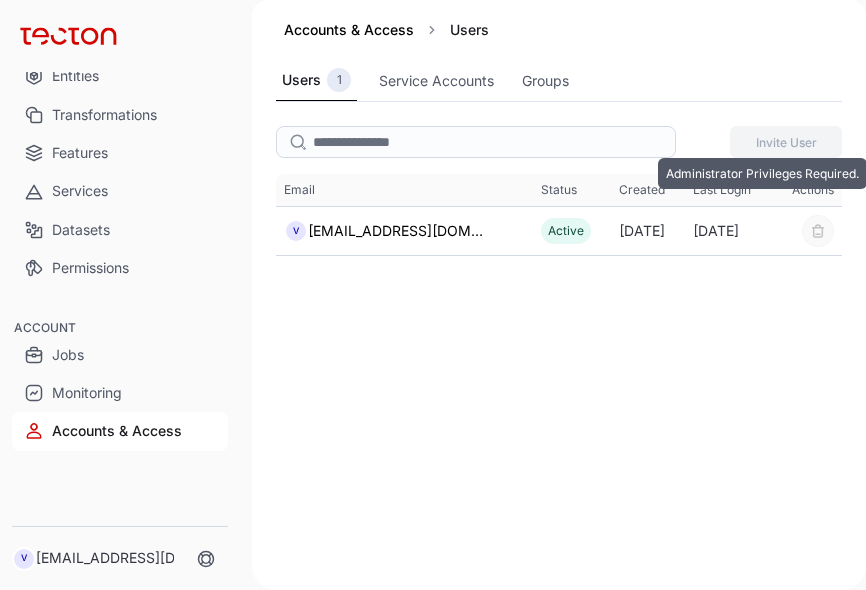 click on "Invite User" at bounding box center [786, 142] 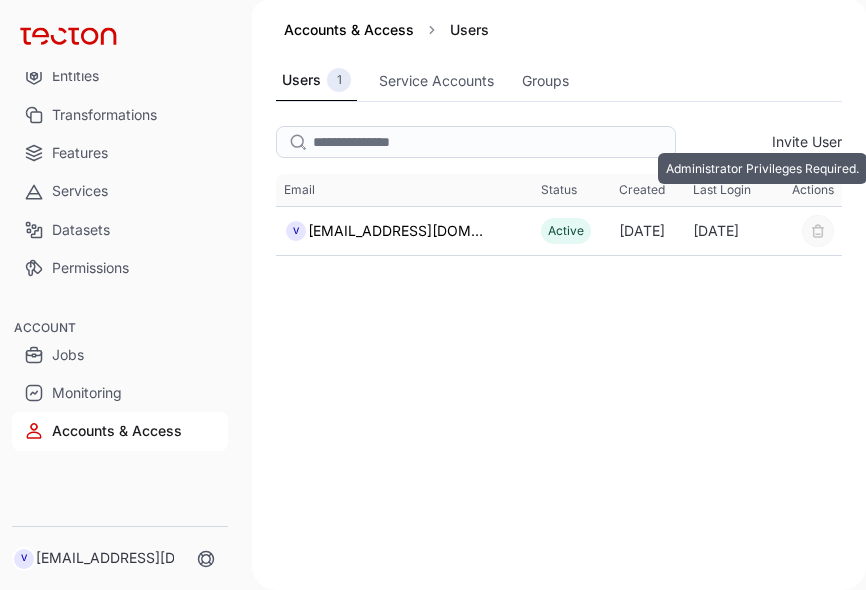 click on "Invite User" at bounding box center (807, 141) 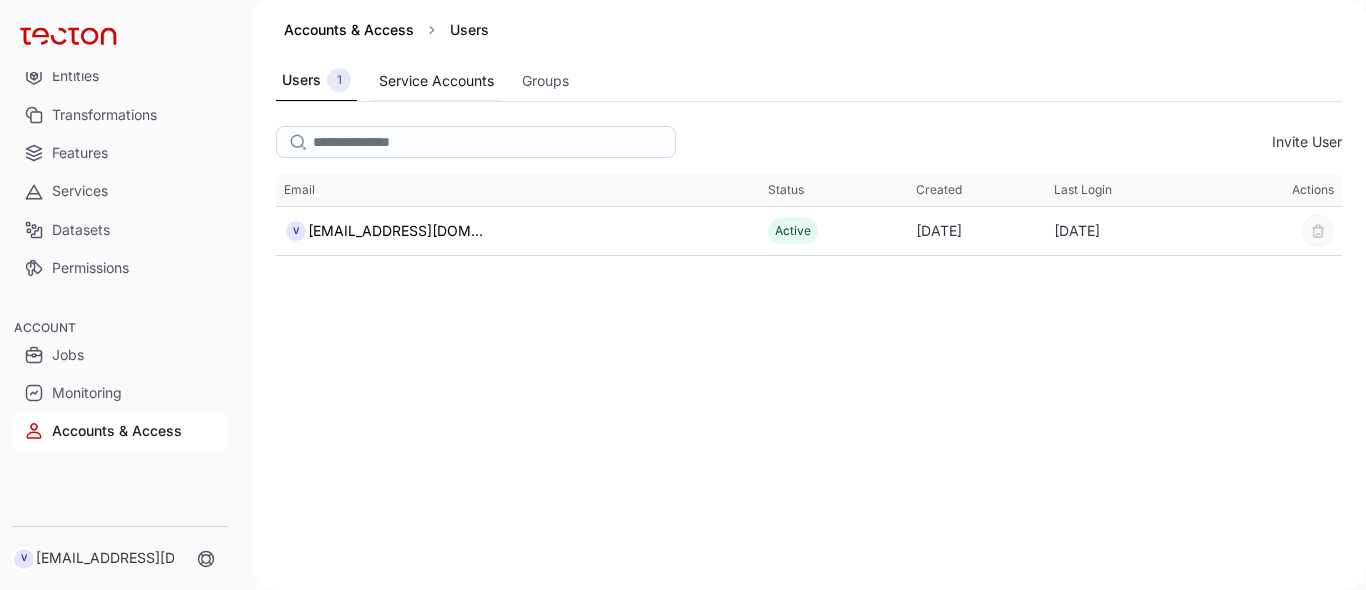 click on "Service Accounts" at bounding box center [436, 81] 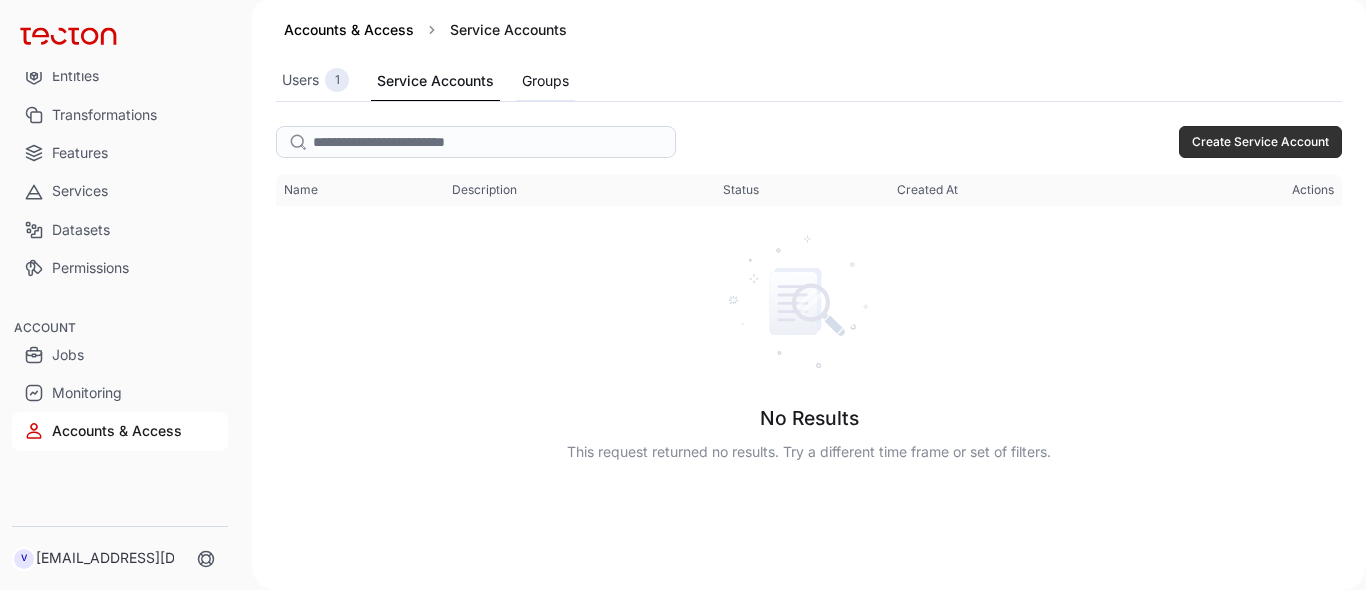 click on "Groups" at bounding box center [545, 81] 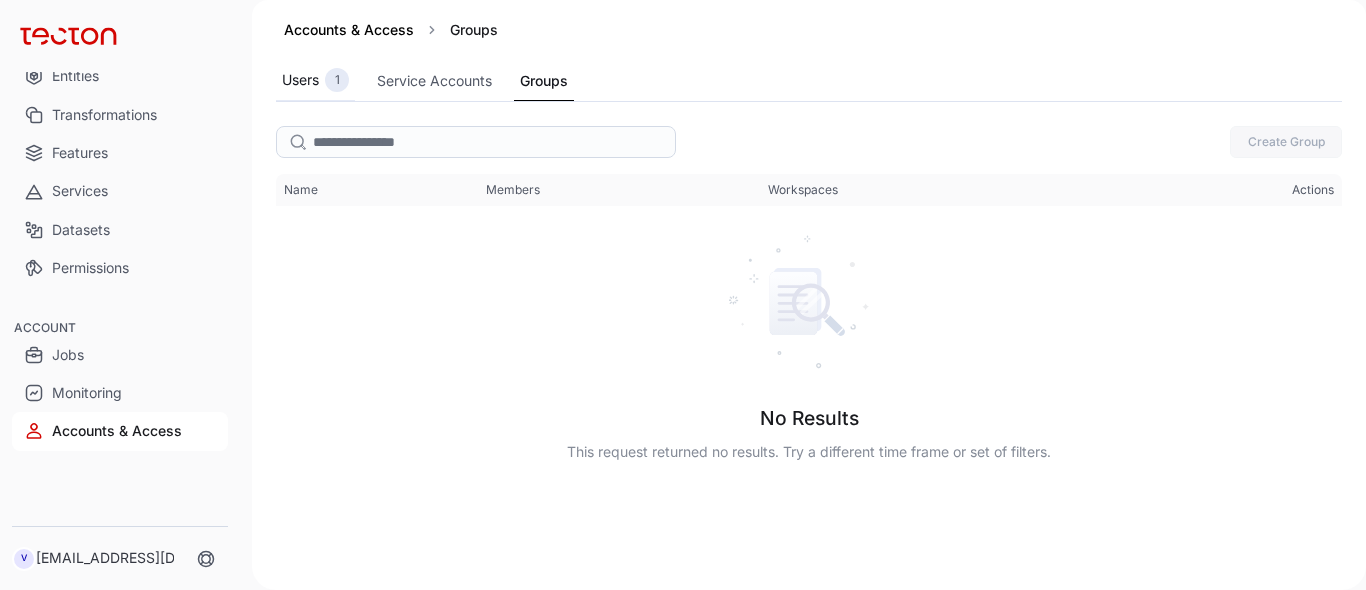 click on "1" at bounding box center [337, 80] 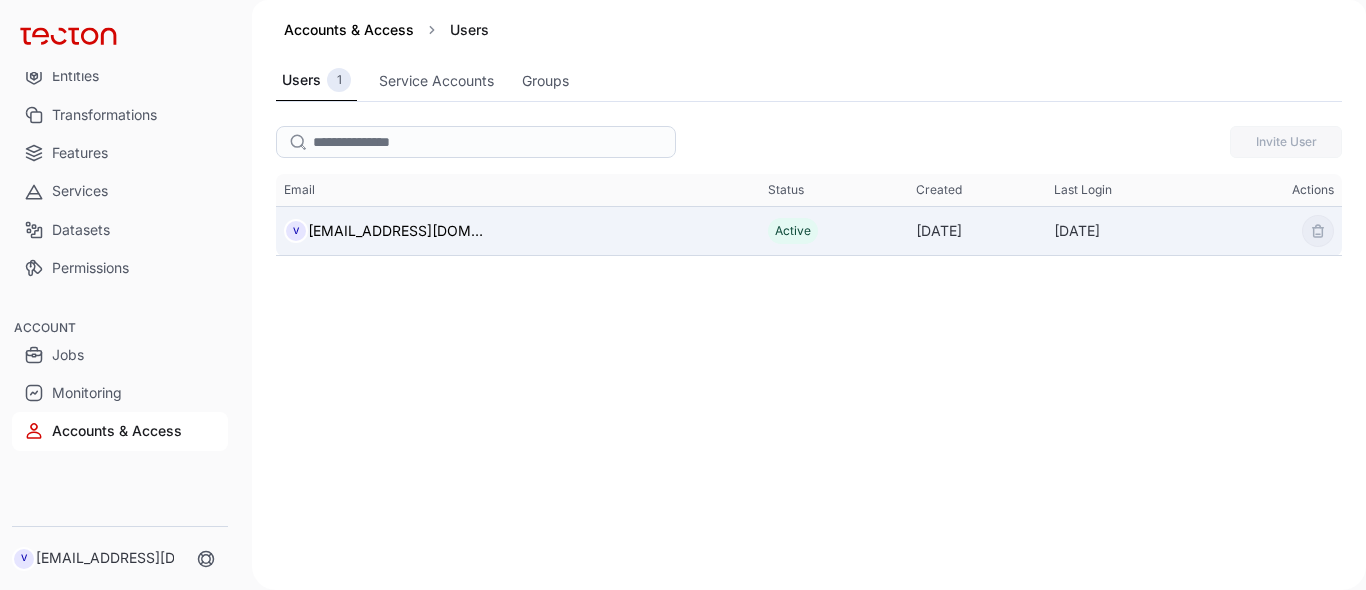 click on "[DATE]" at bounding box center (977, 231) 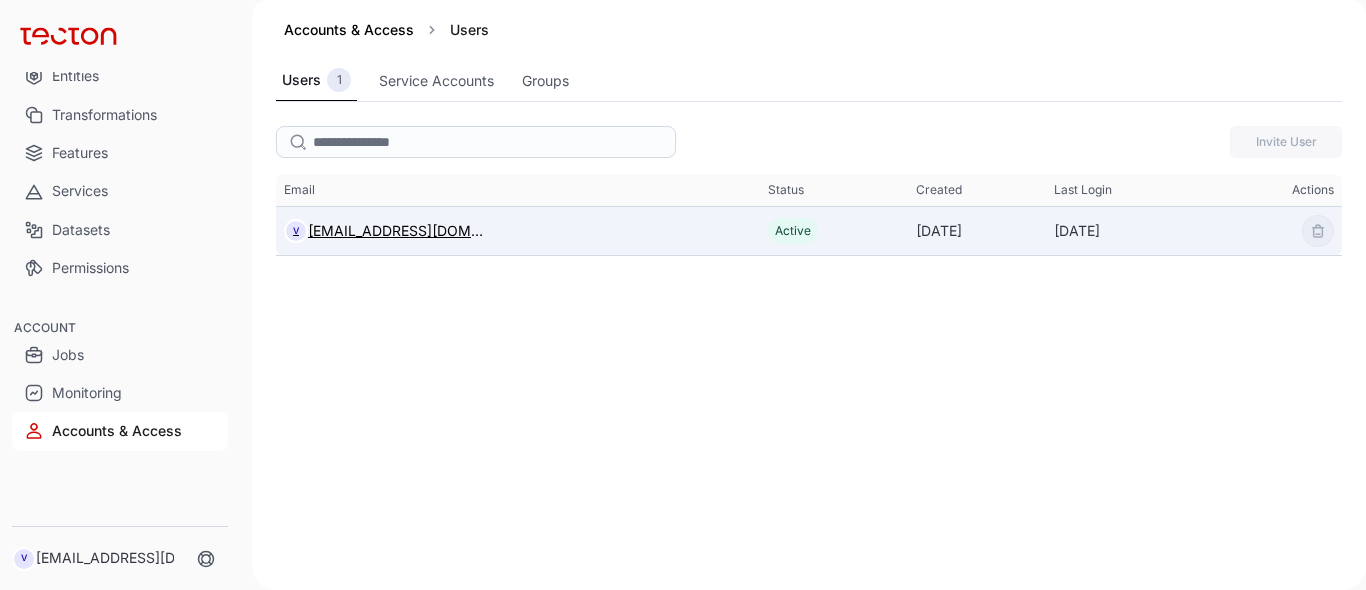 click on "[EMAIL_ADDRESS][DOMAIN_NAME]" at bounding box center [396, 231] 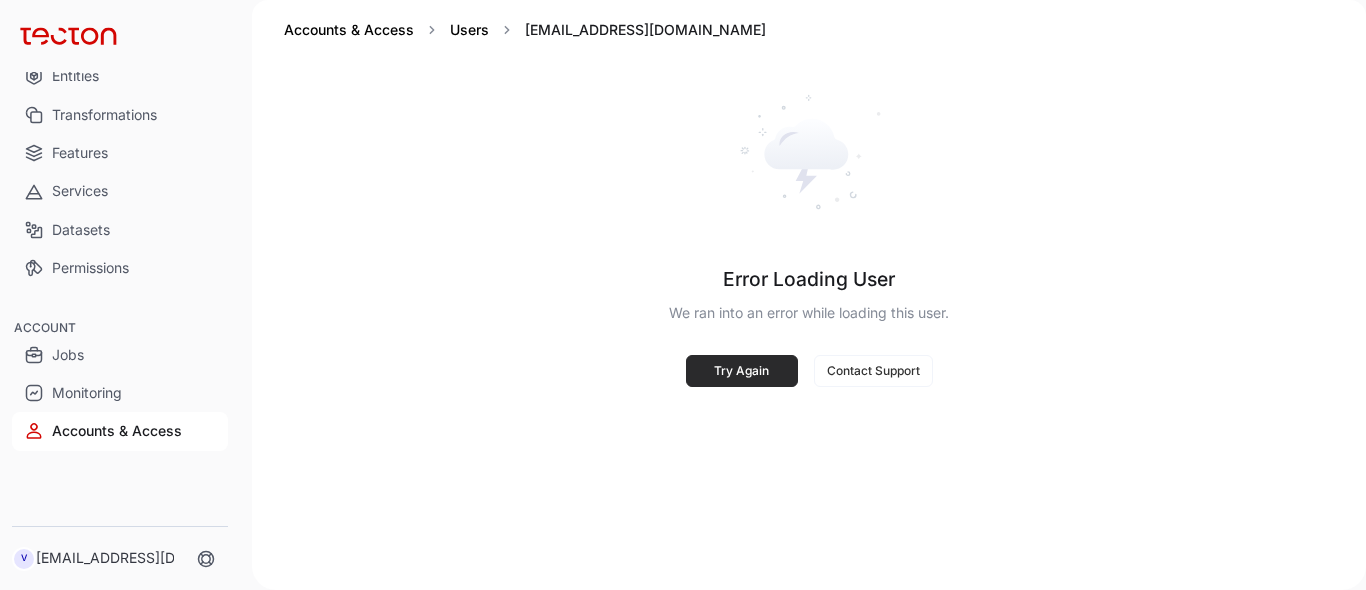 click on "Try Again" at bounding box center [742, 371] 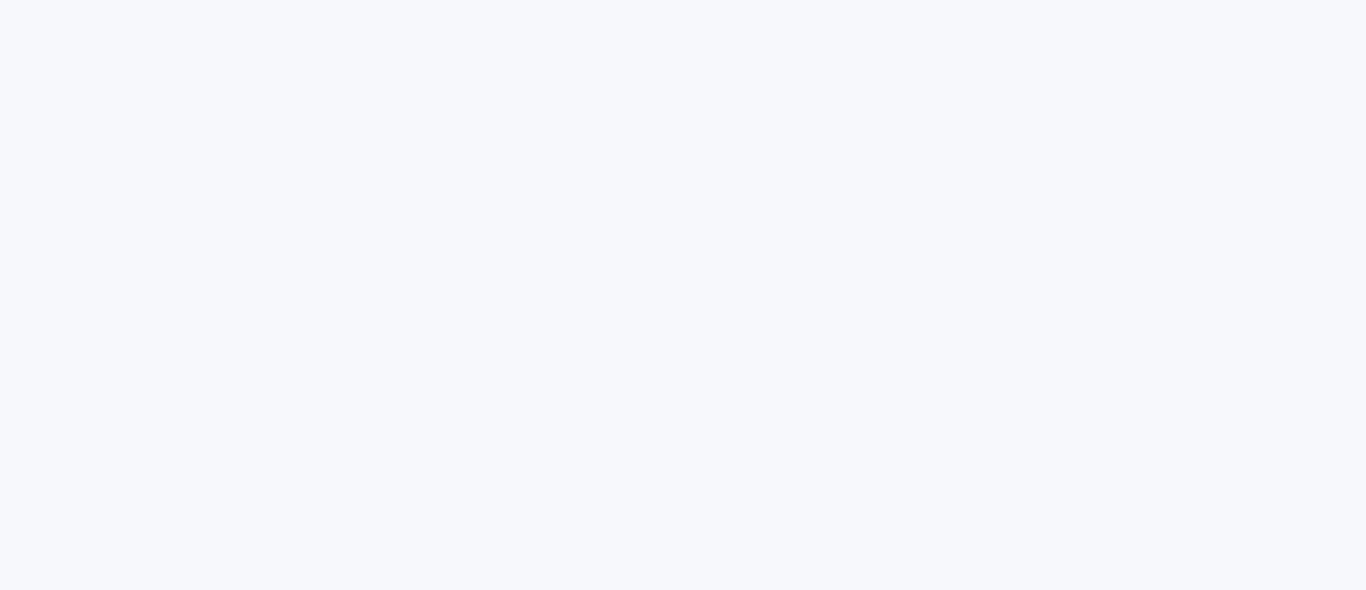 scroll, scrollTop: 0, scrollLeft: 0, axis: both 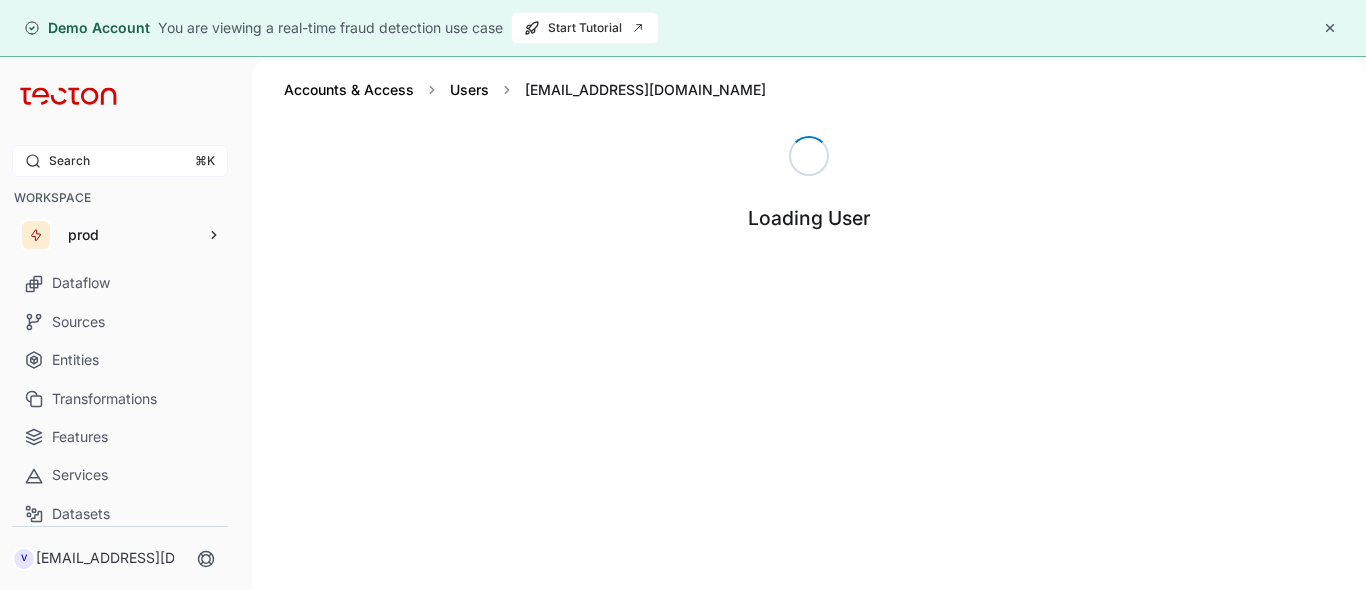 click at bounding box center (1330, 28) 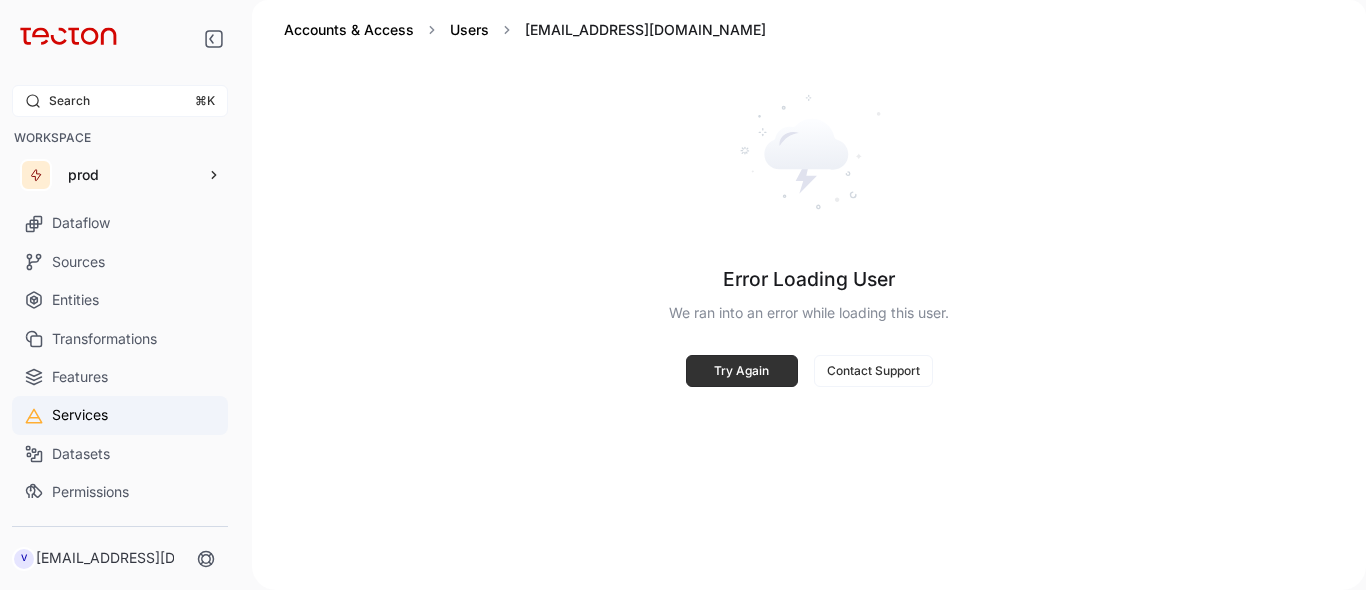 scroll, scrollTop: 239, scrollLeft: 0, axis: vertical 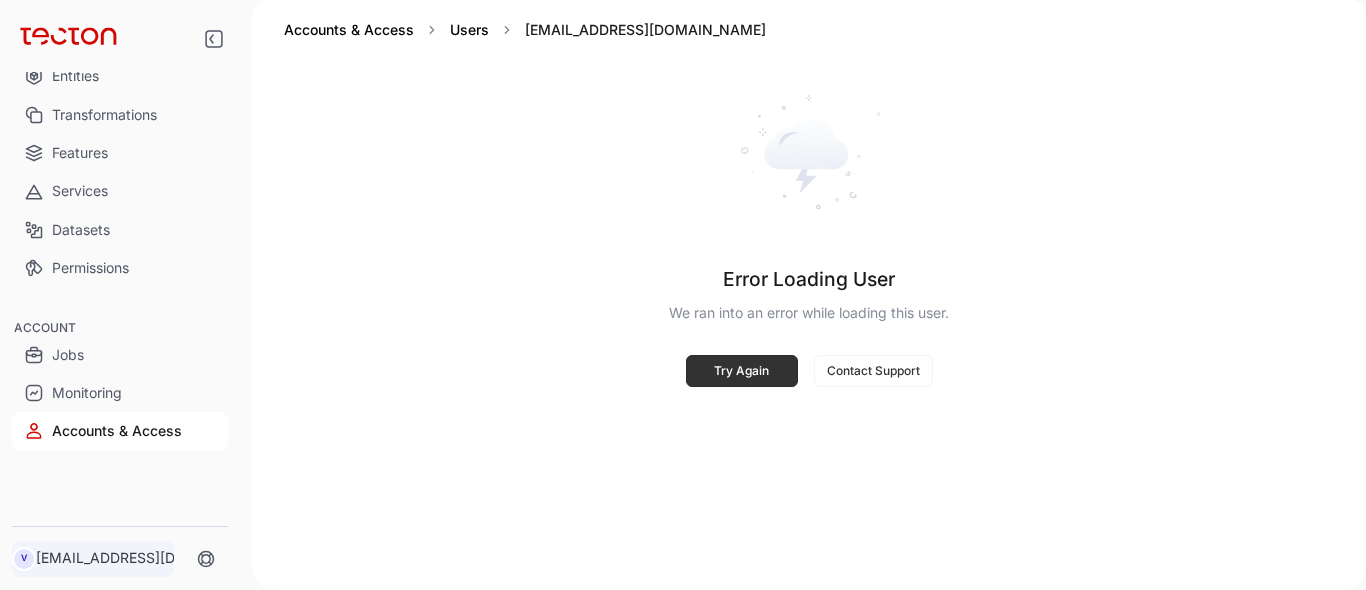 click on "[EMAIL_ADDRESS][DOMAIN_NAME]" at bounding box center (124, 558) 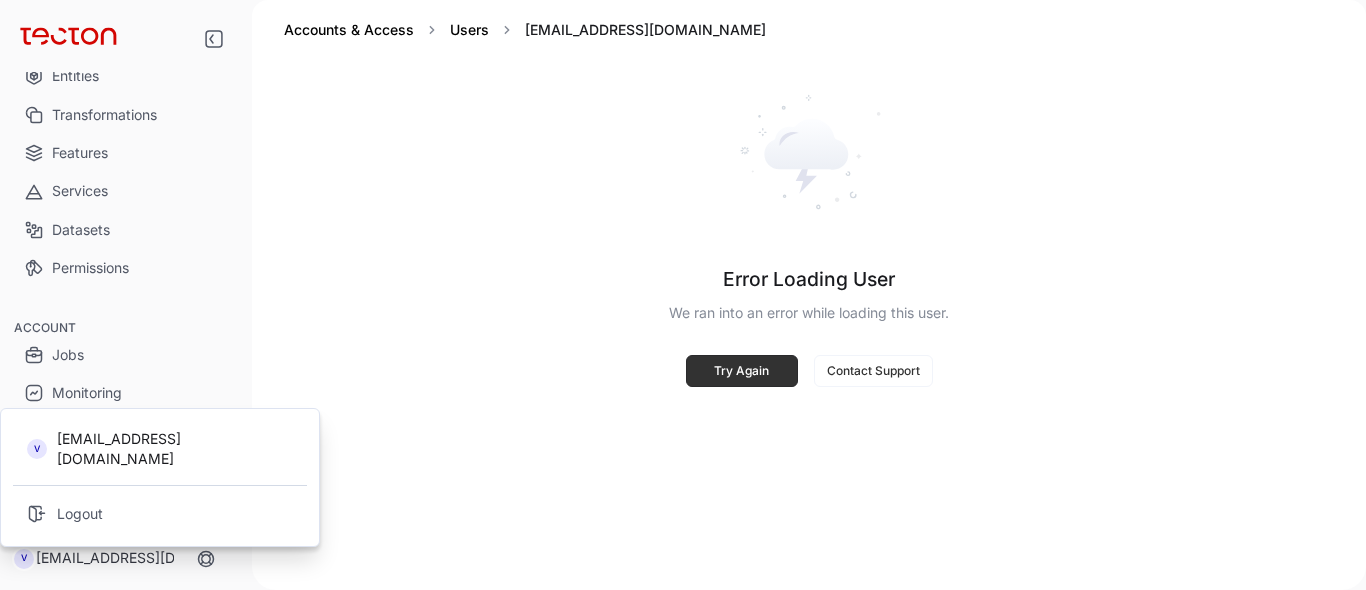 click on "[EMAIL_ADDRESS][DOMAIN_NAME]" at bounding box center [176, 449] 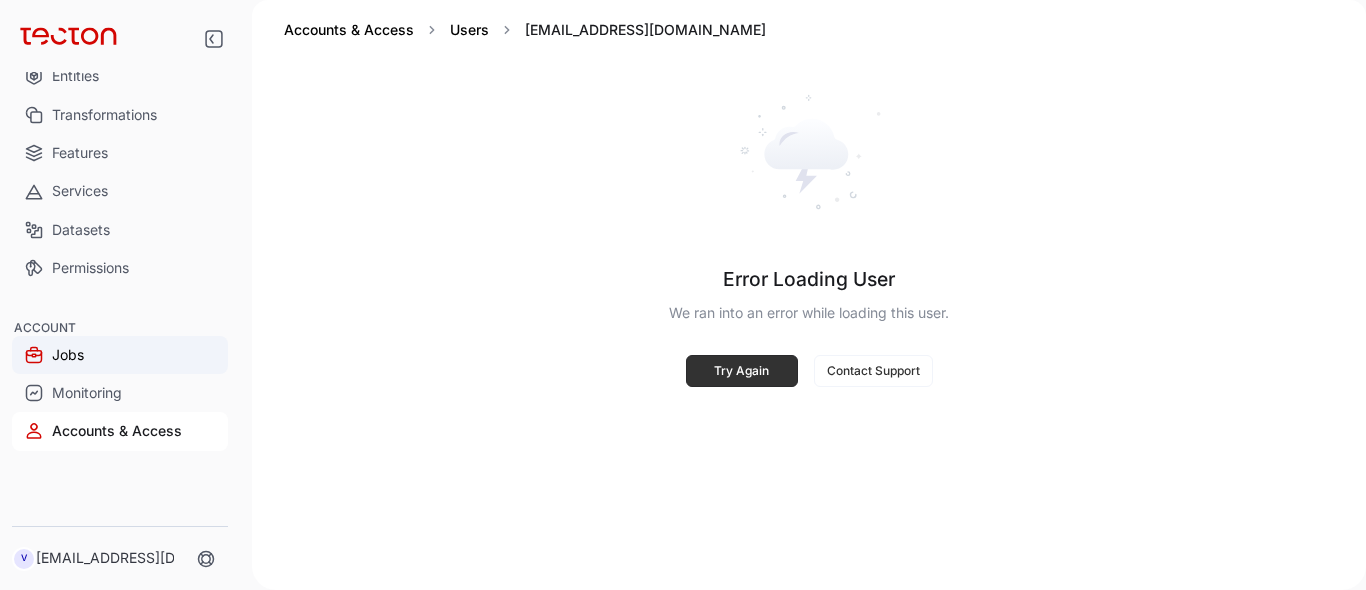 scroll, scrollTop: 0, scrollLeft: 0, axis: both 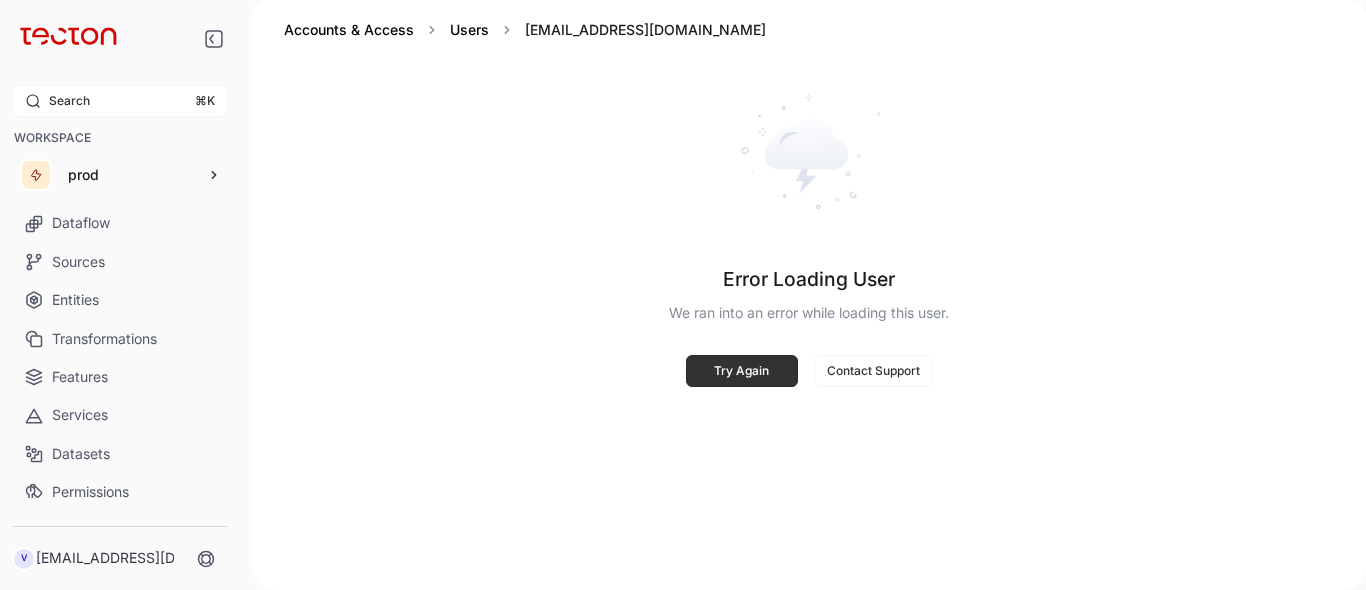 click at bounding box center (120, 39) 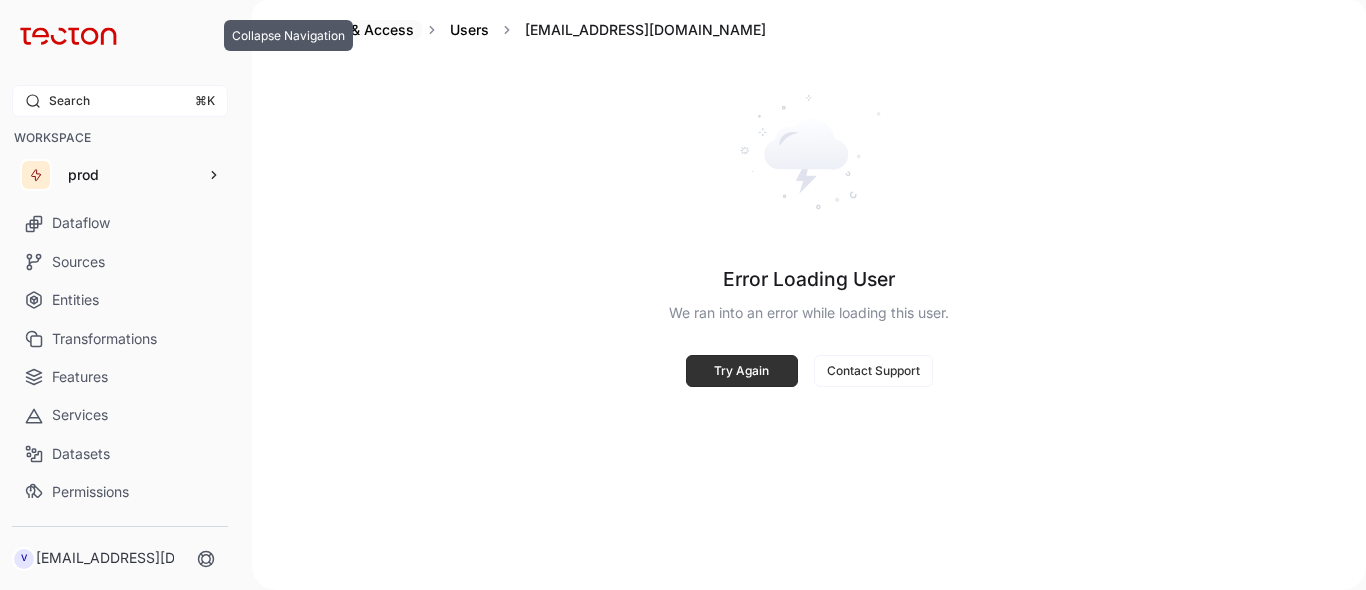 click 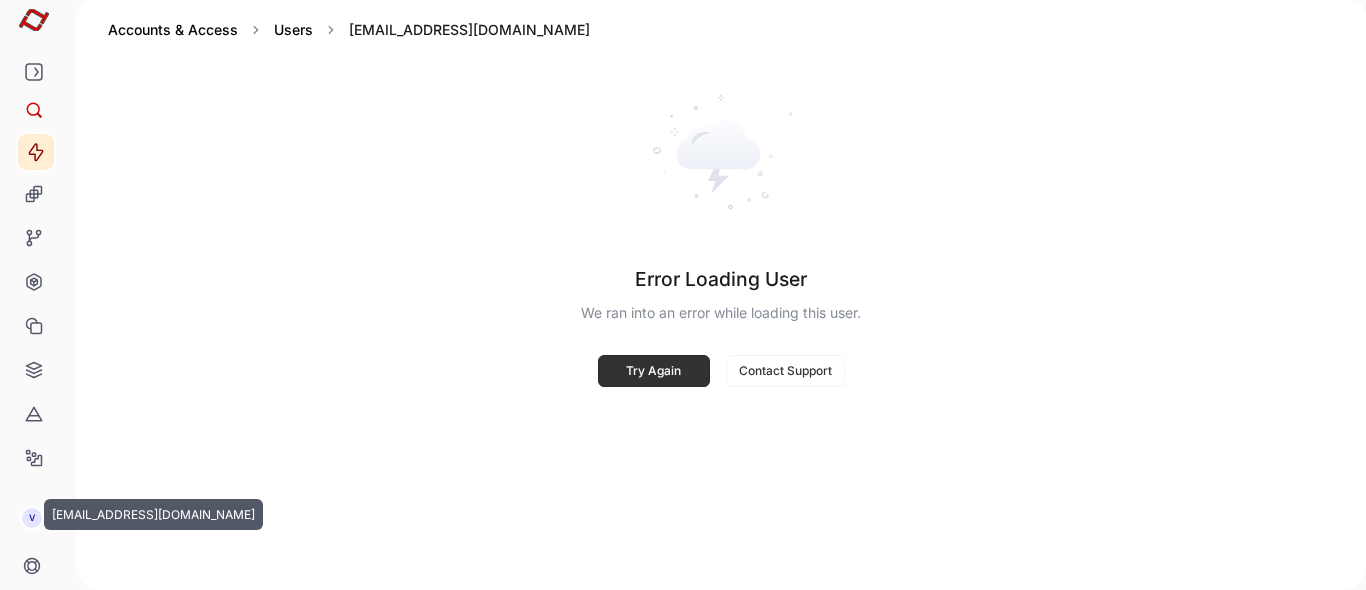 click on "V" at bounding box center [32, 518] 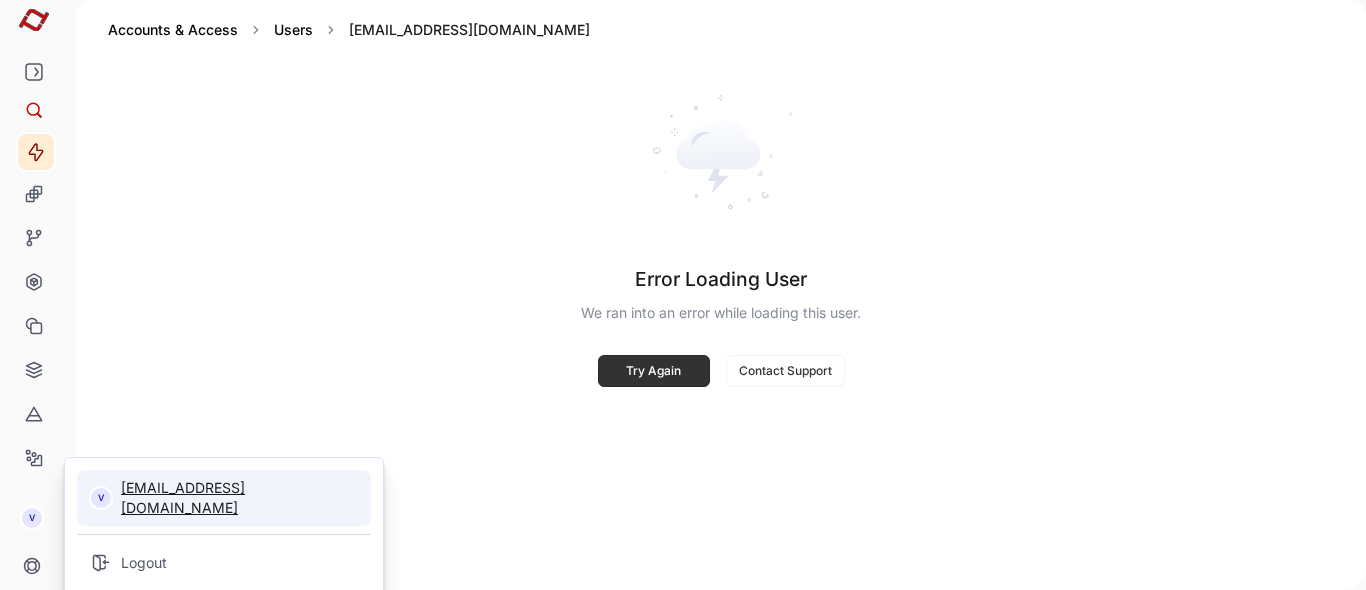 click on "[EMAIL_ADDRESS][DOMAIN_NAME]" at bounding box center (240, 498) 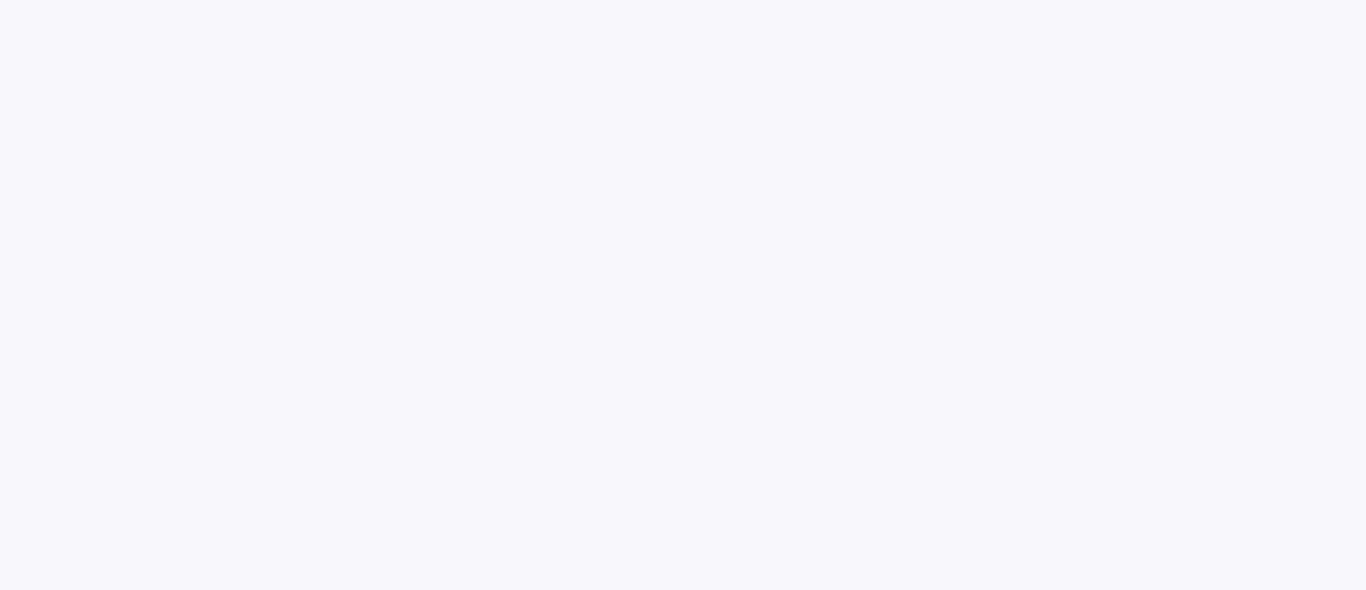 scroll, scrollTop: 0, scrollLeft: 0, axis: both 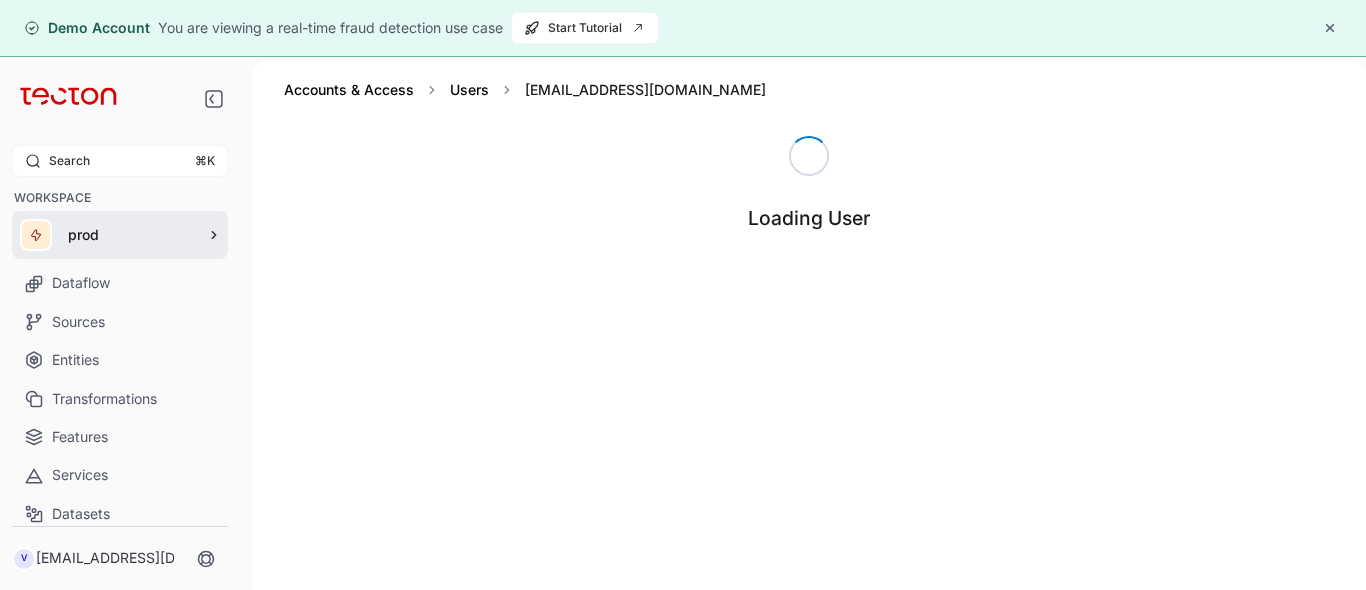 click on "prod" at bounding box center [130, 235] 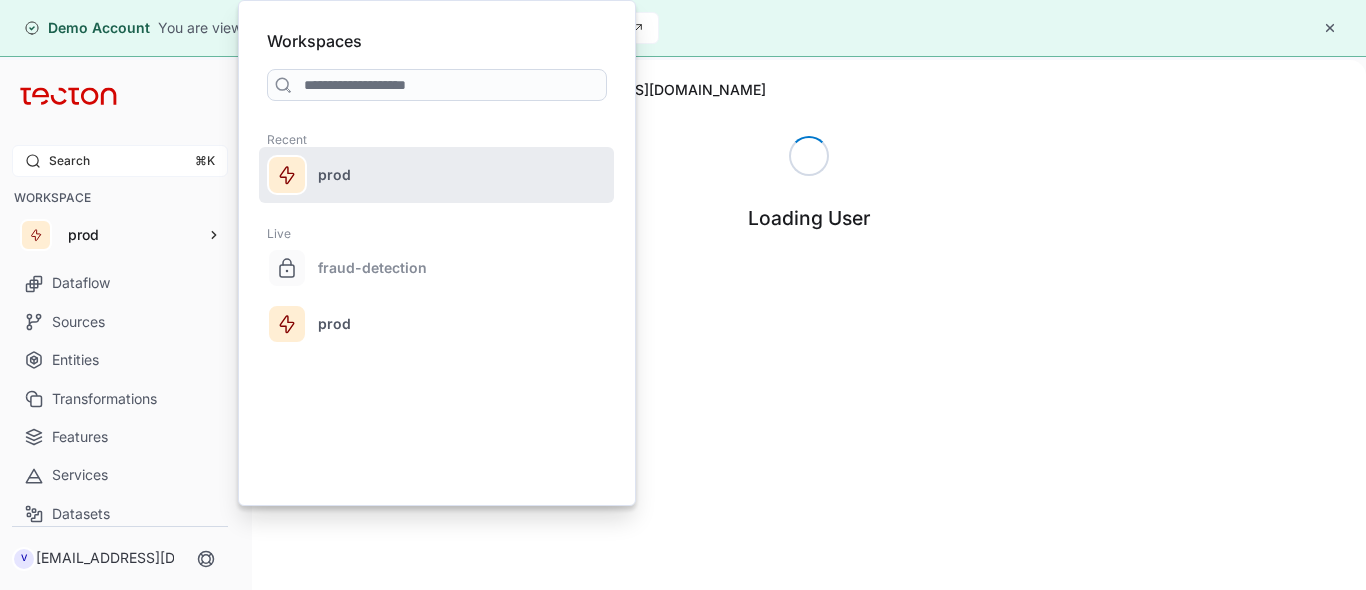 click on "prod" at bounding box center [400, 175] 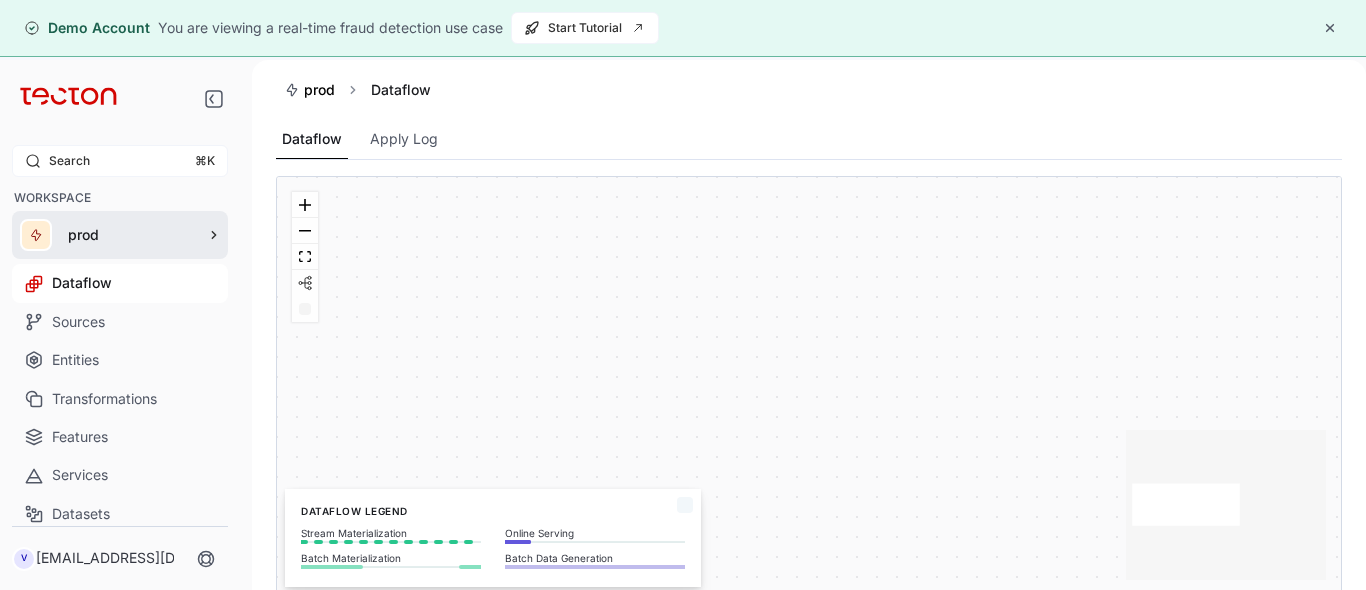 click 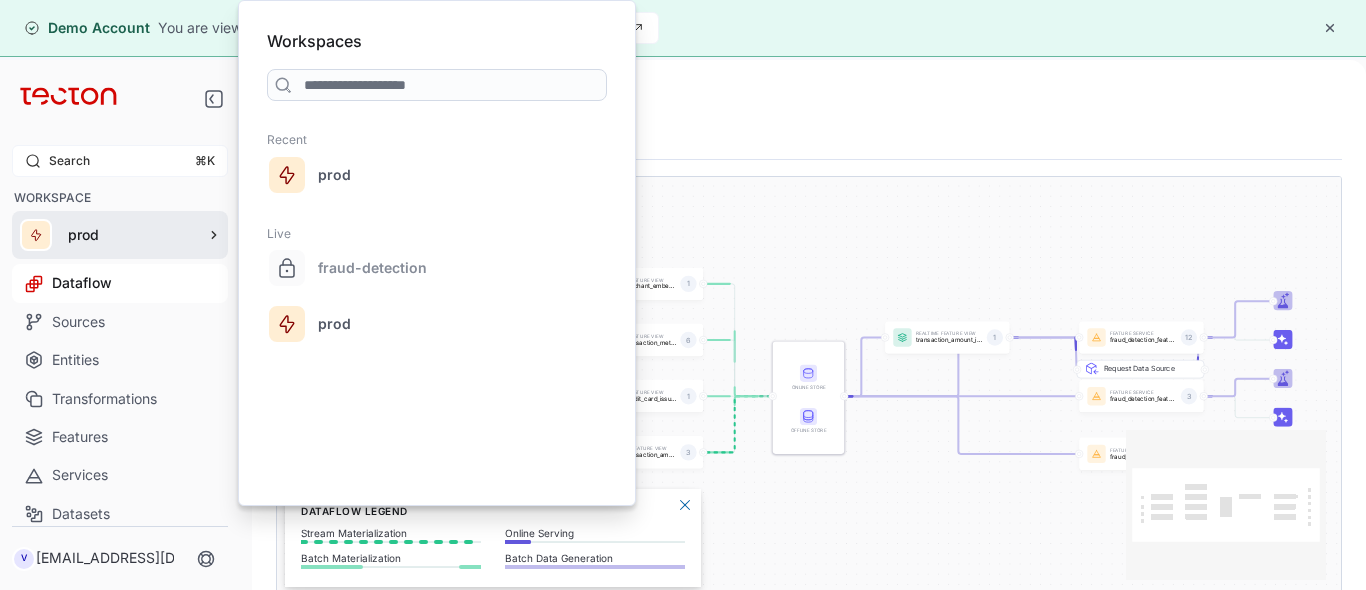 scroll, scrollTop: 0, scrollLeft: 0, axis: both 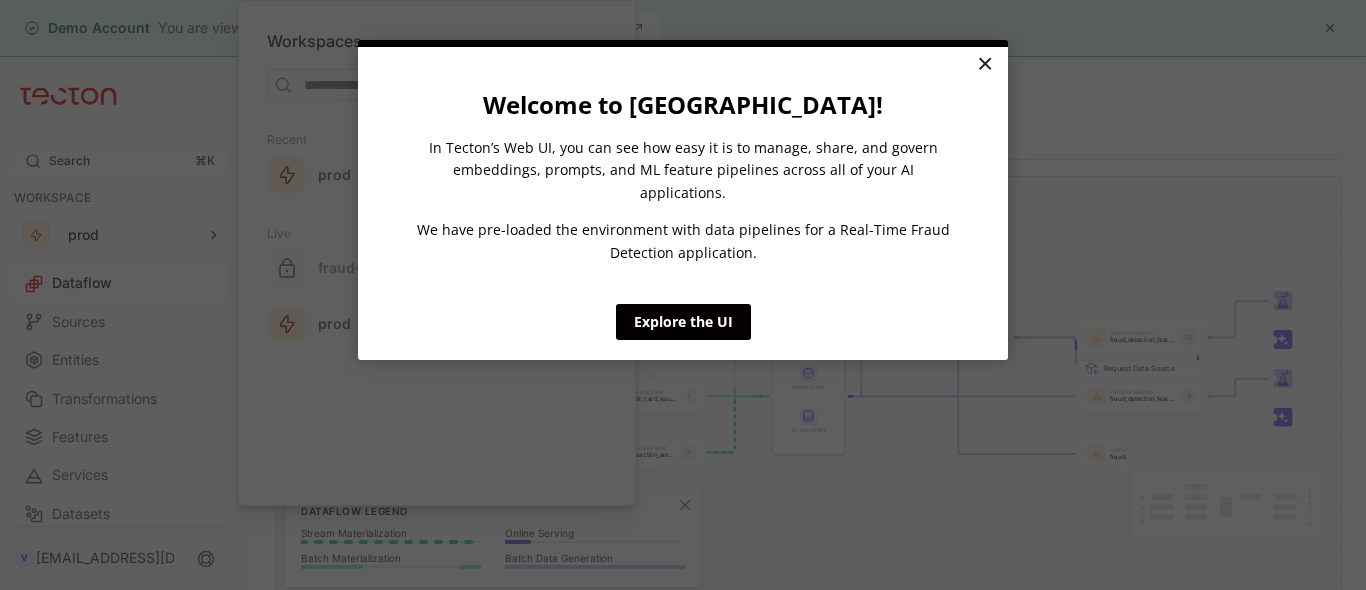 click on "×" at bounding box center (984, 65) 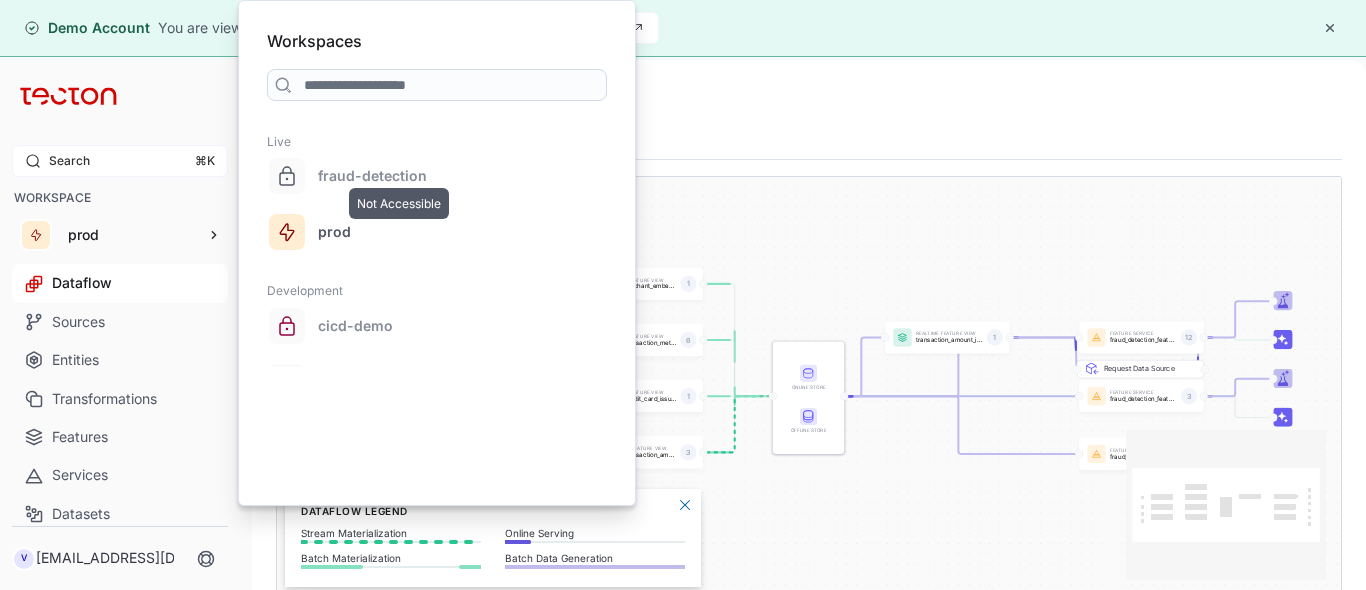 scroll, scrollTop: 71, scrollLeft: 0, axis: vertical 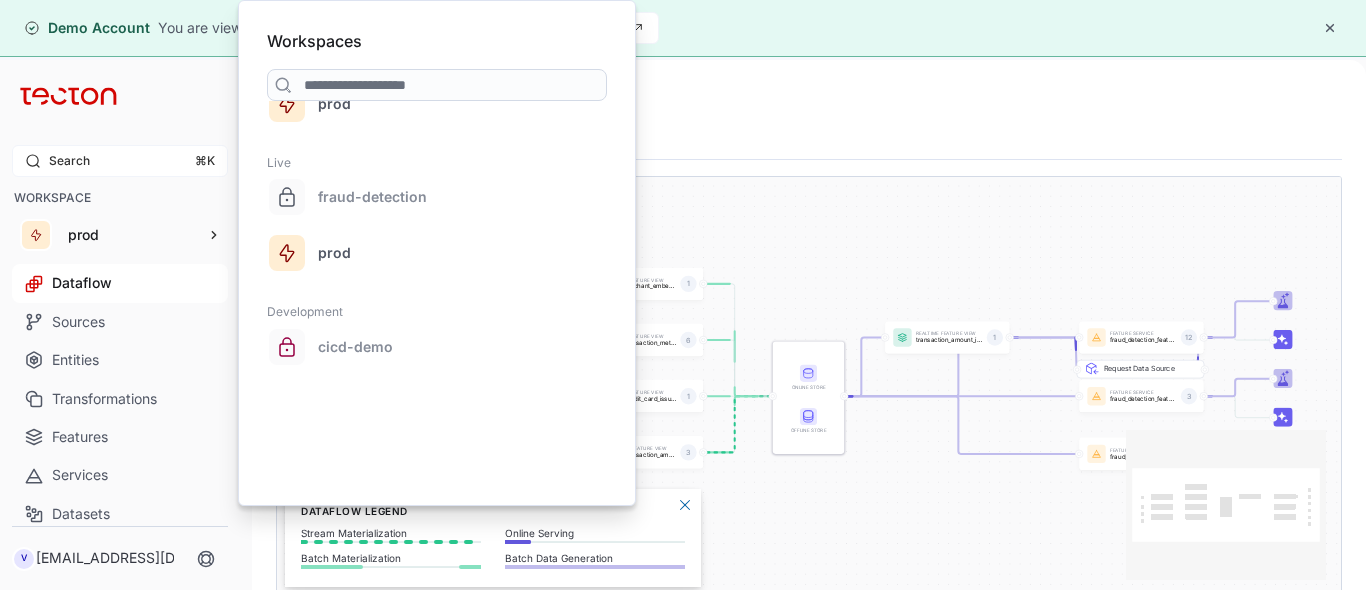 click on "Dataflow Apply Log" at bounding box center (809, 140) 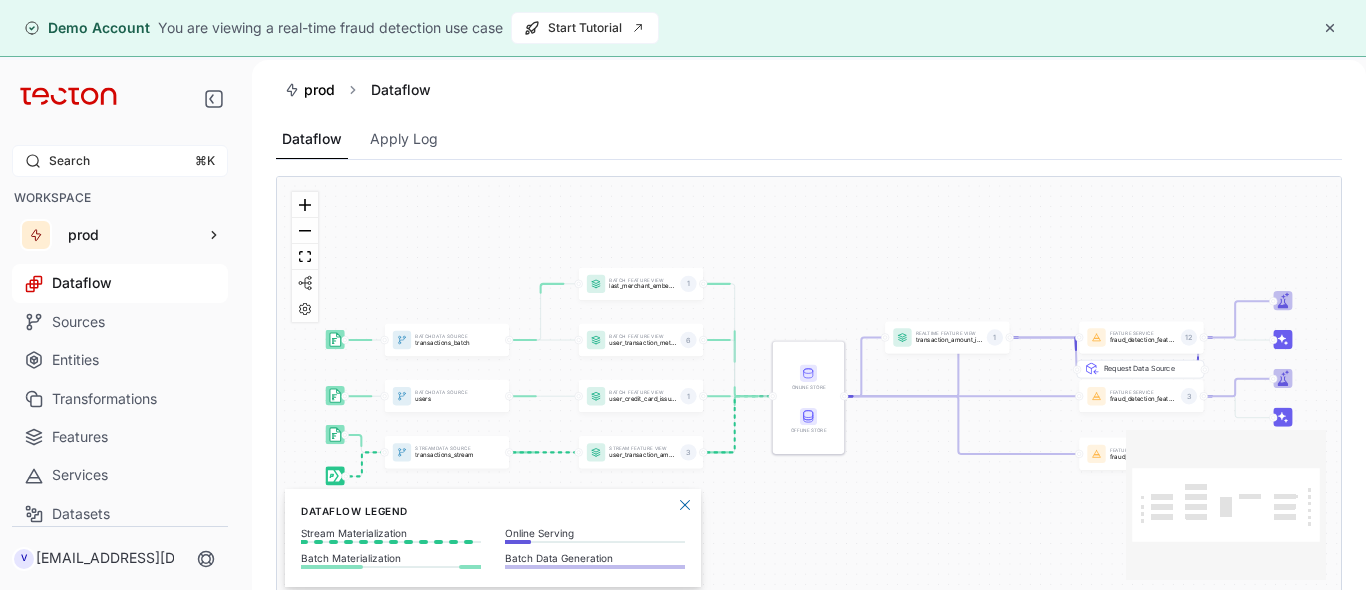 click on "WORKSPACE" at bounding box center [121, 198] 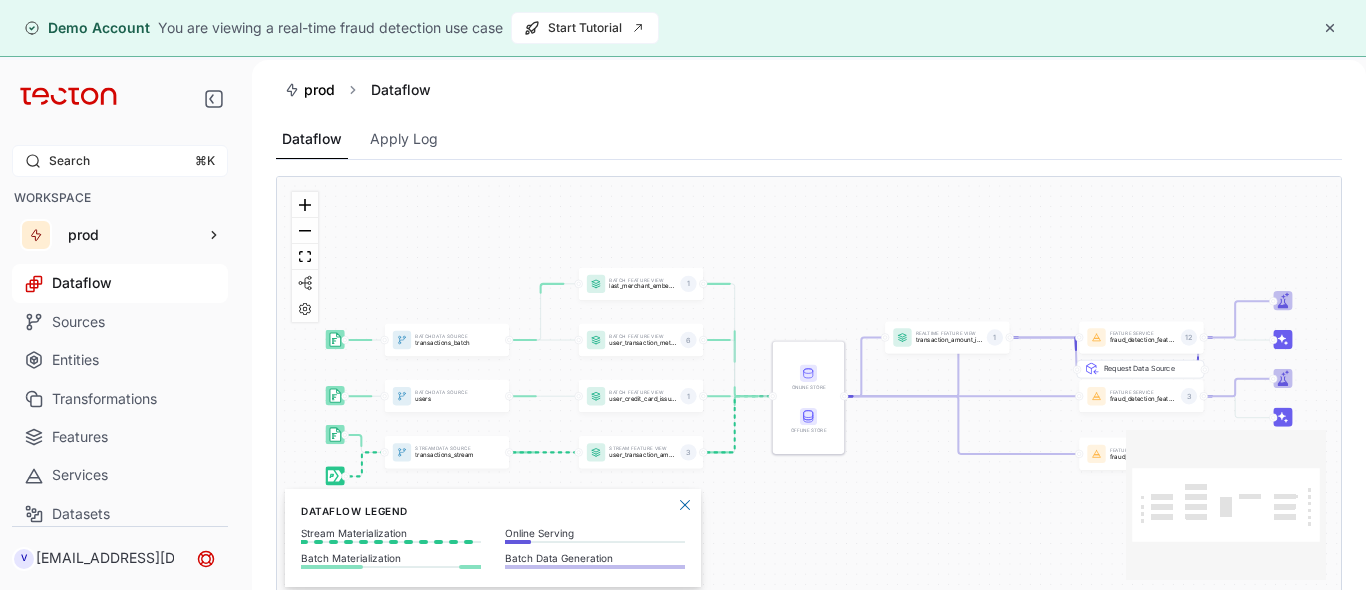 click 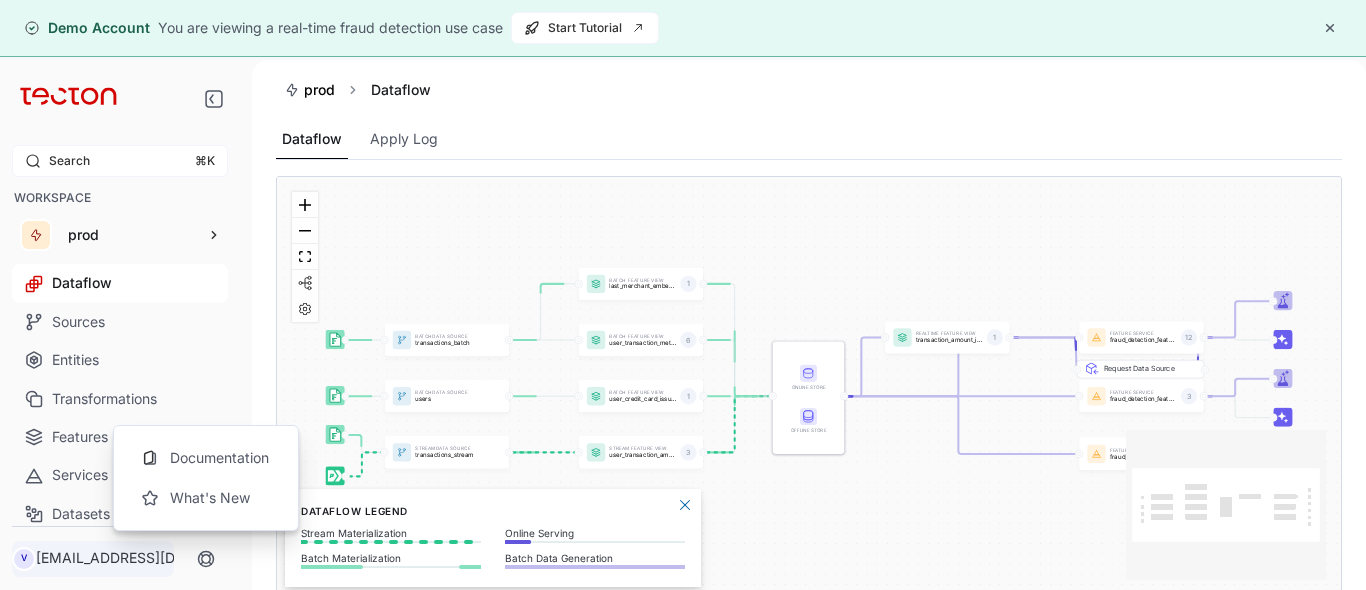 click on "[EMAIL_ADDRESS][DOMAIN_NAME]" at bounding box center [124, 558] 